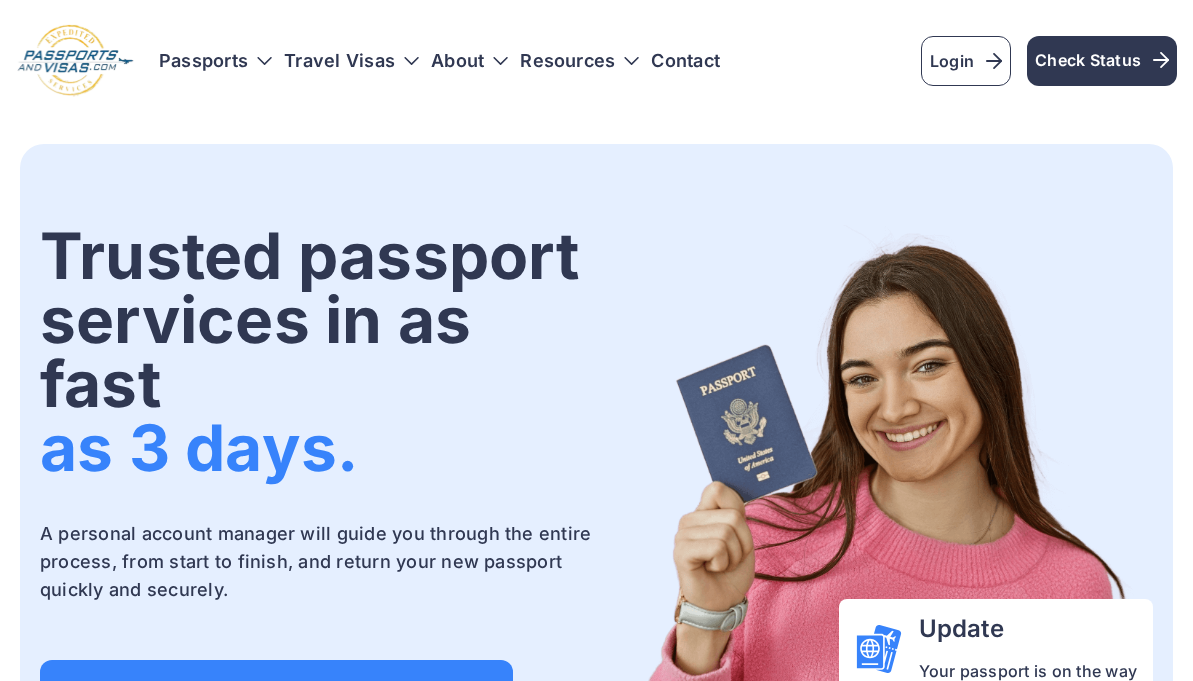 scroll, scrollTop: 0, scrollLeft: 0, axis: both 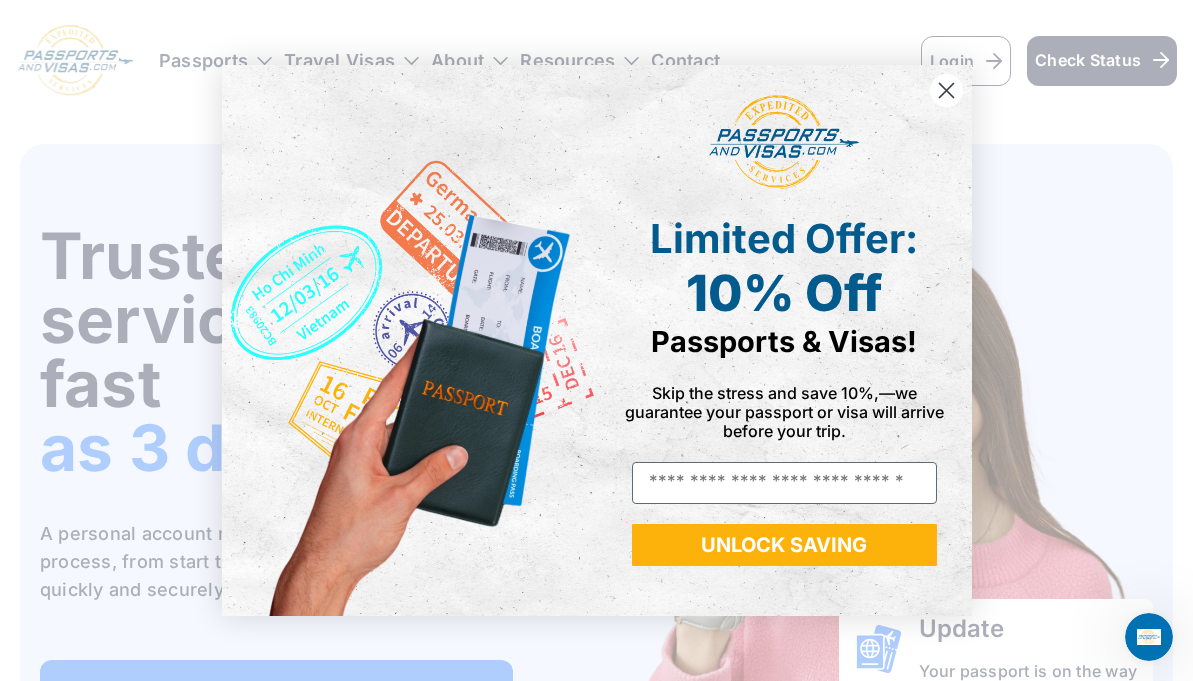click 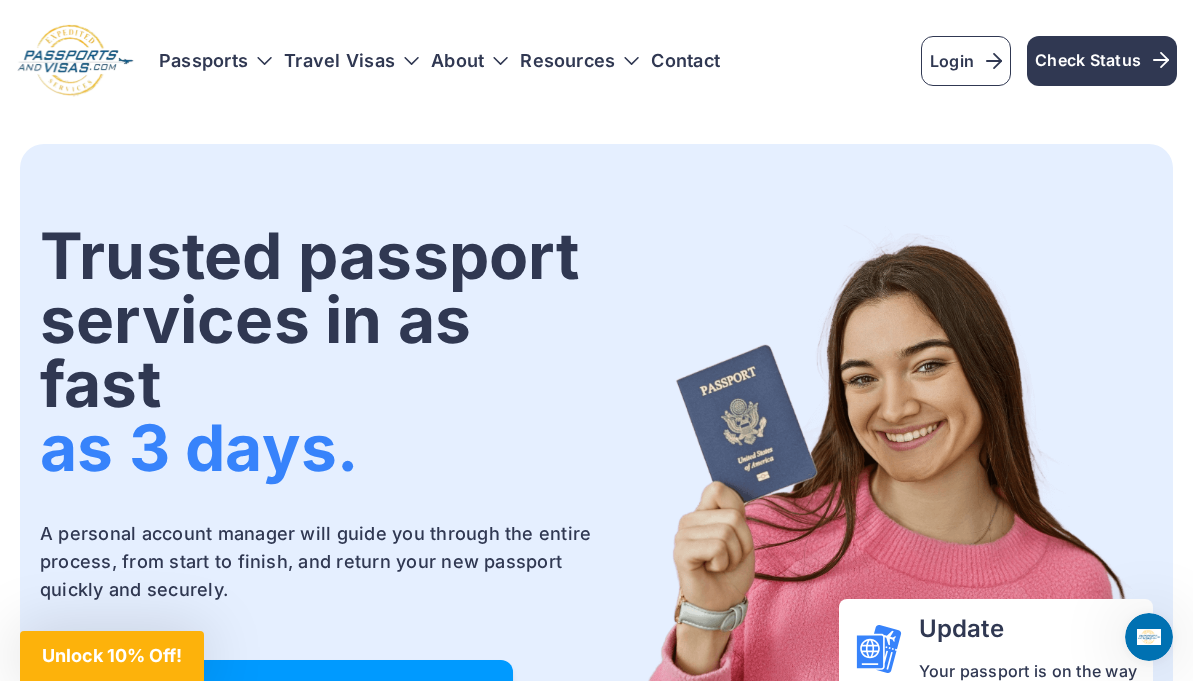 click on "Get started on your passport application" at bounding box center [276, 692] 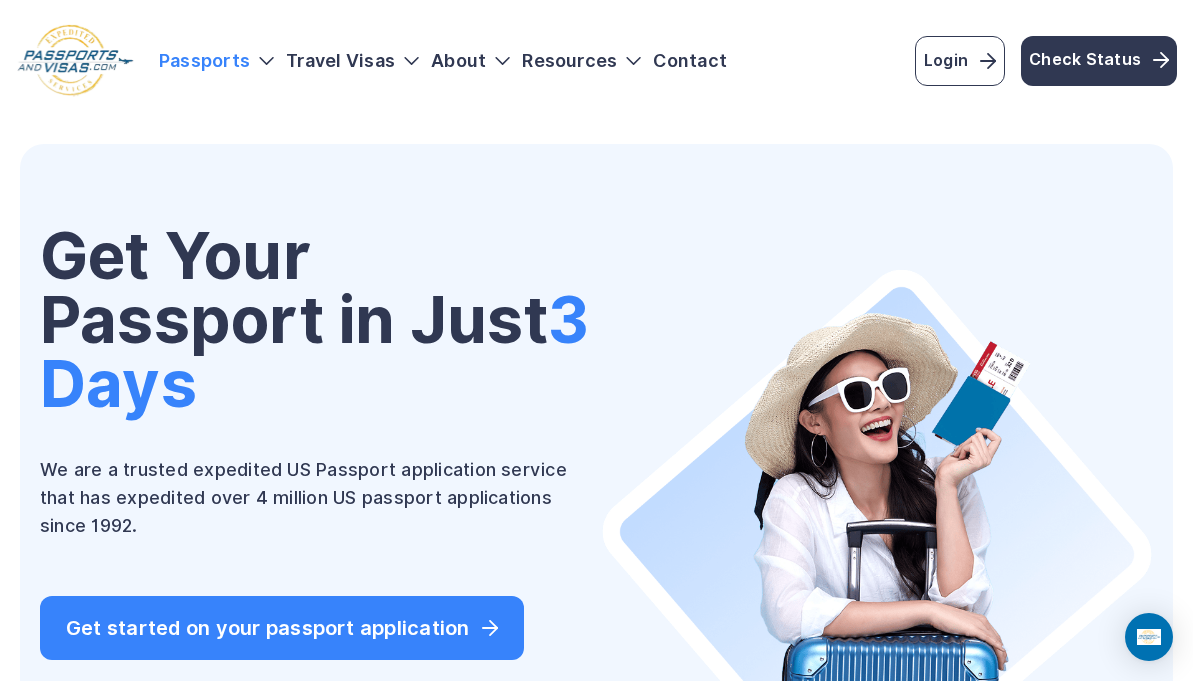 scroll, scrollTop: 0, scrollLeft: 0, axis: both 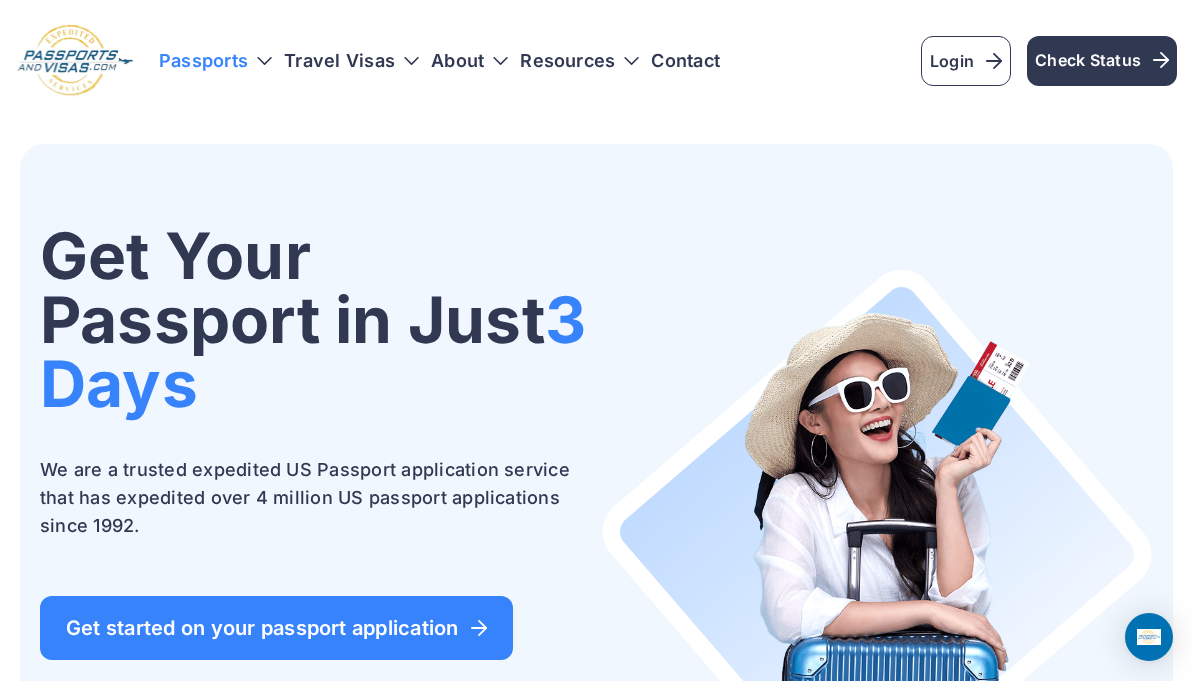 click on "Passports" at bounding box center [215, 61] 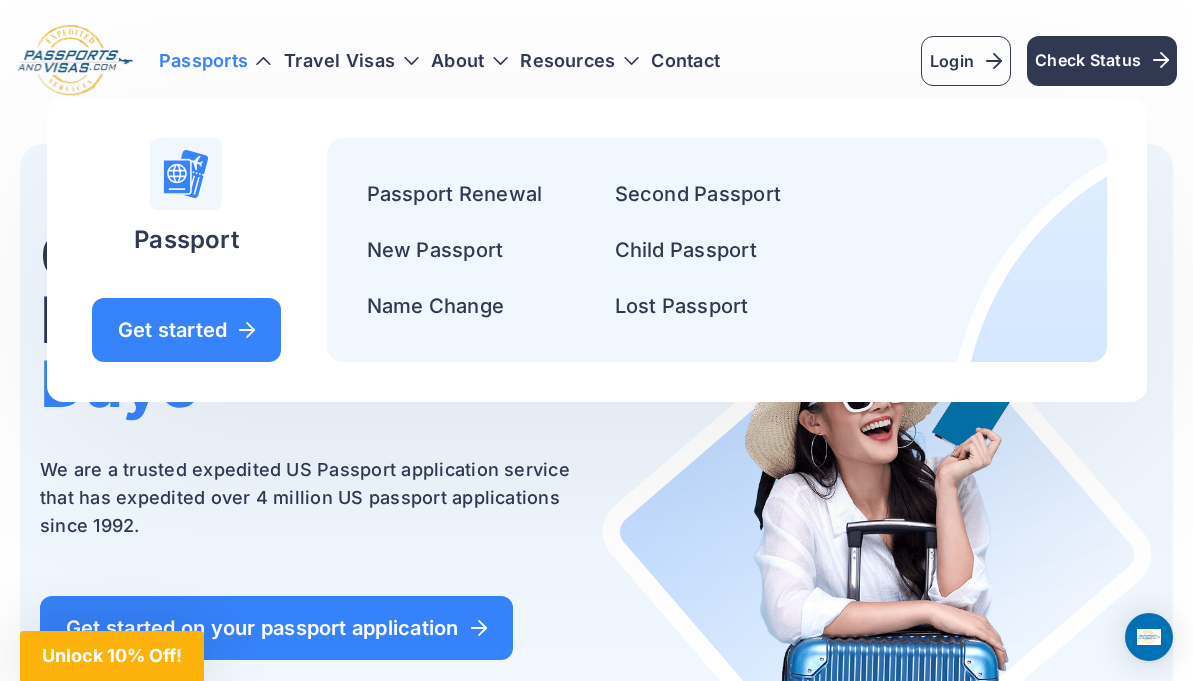 drag, startPoint x: 476, startPoint y: 254, endPoint x: 486, endPoint y: 218, distance: 37.363083 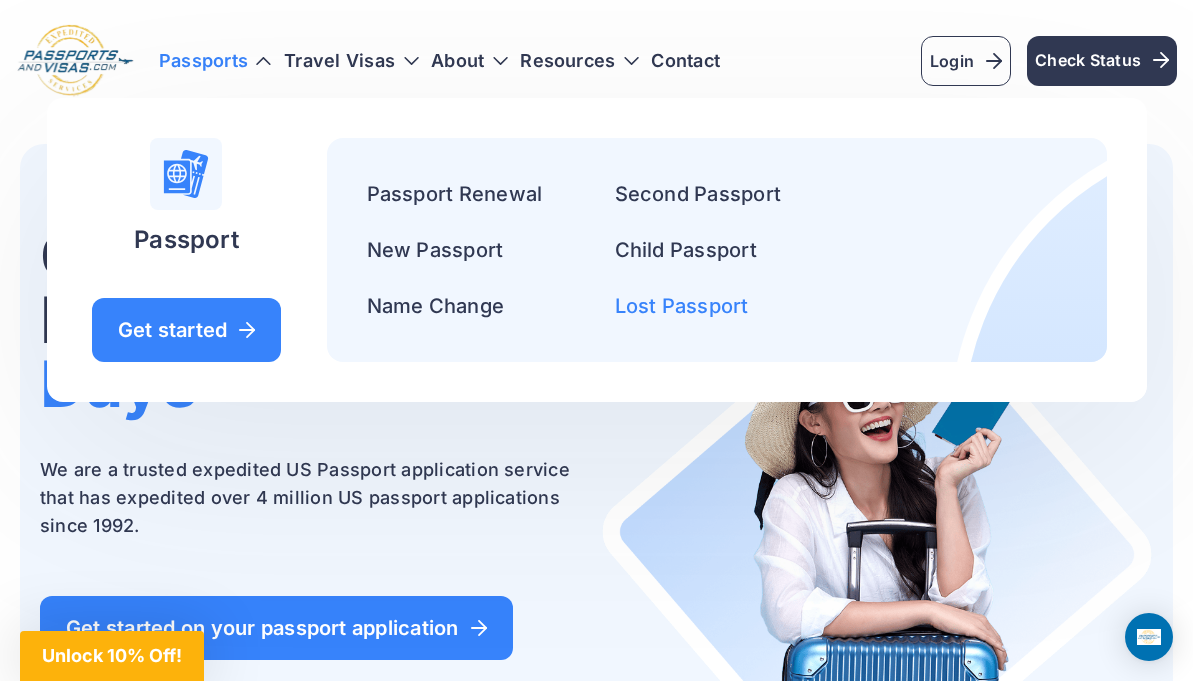 click on "Lost Passport" at bounding box center [682, 306] 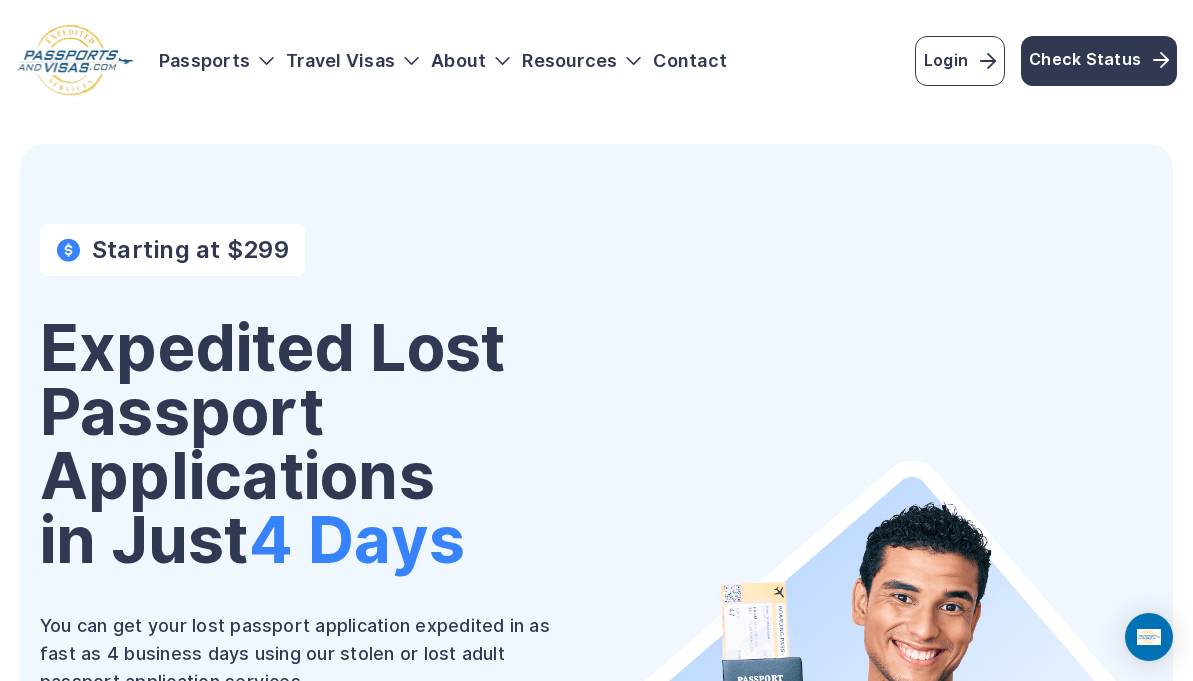 scroll, scrollTop: 0, scrollLeft: 0, axis: both 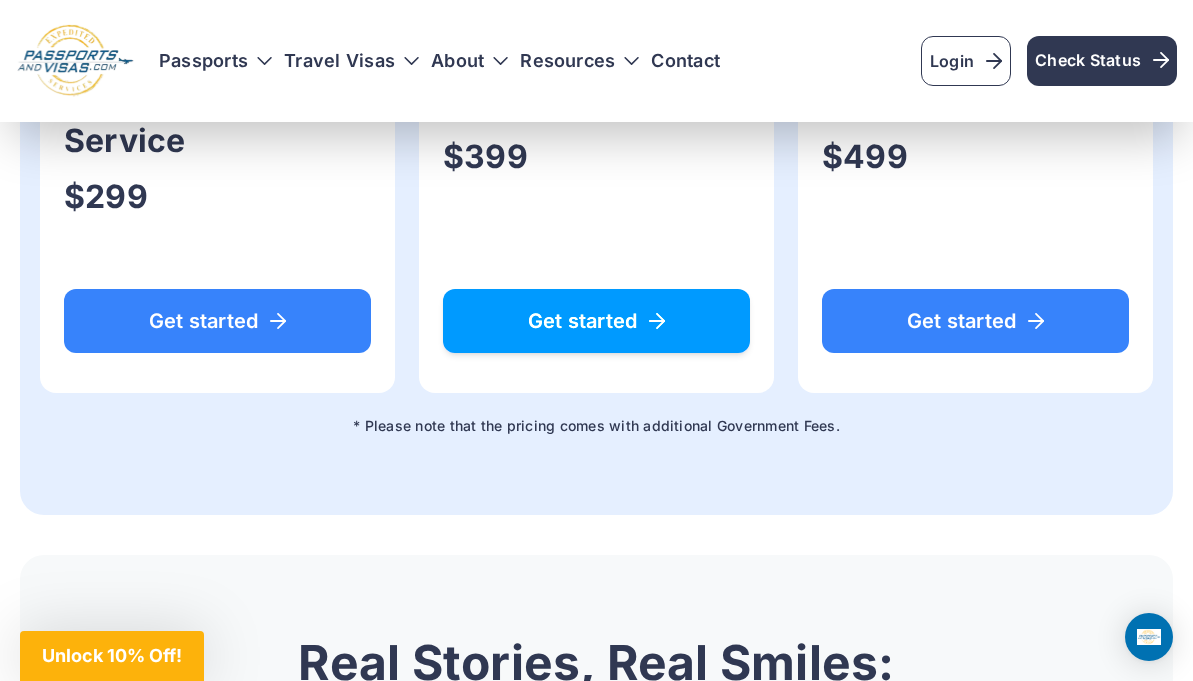 click on "Get started" at bounding box center [596, 321] 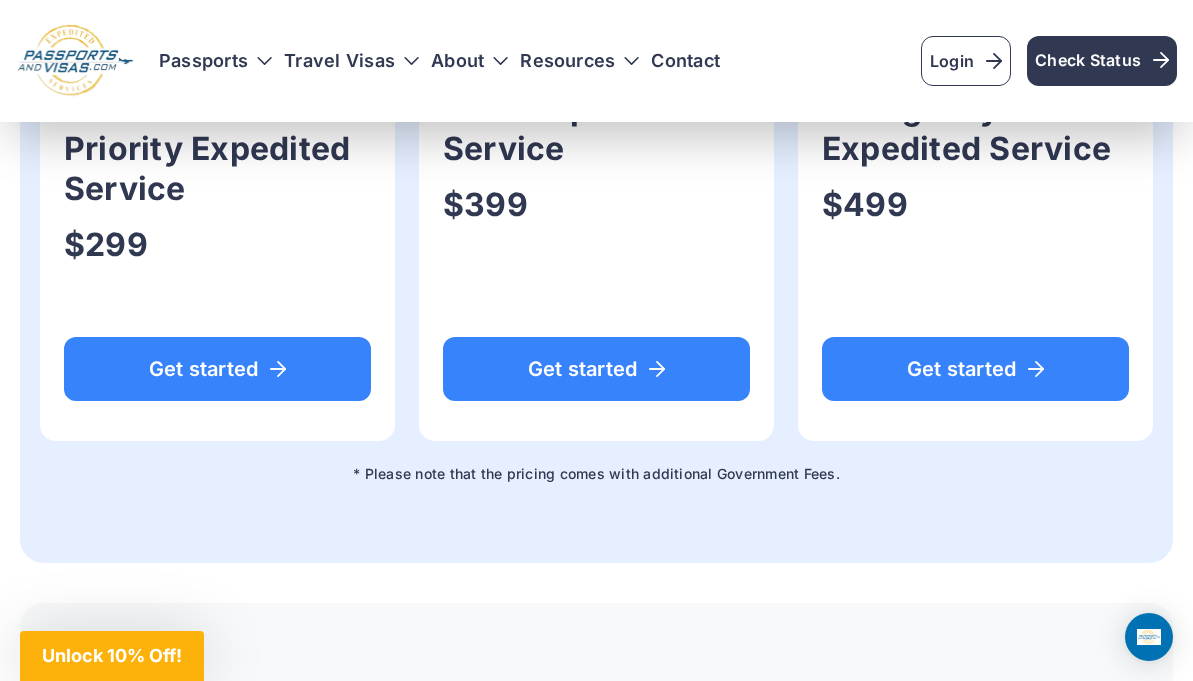 scroll, scrollTop: 1510, scrollLeft: 0, axis: vertical 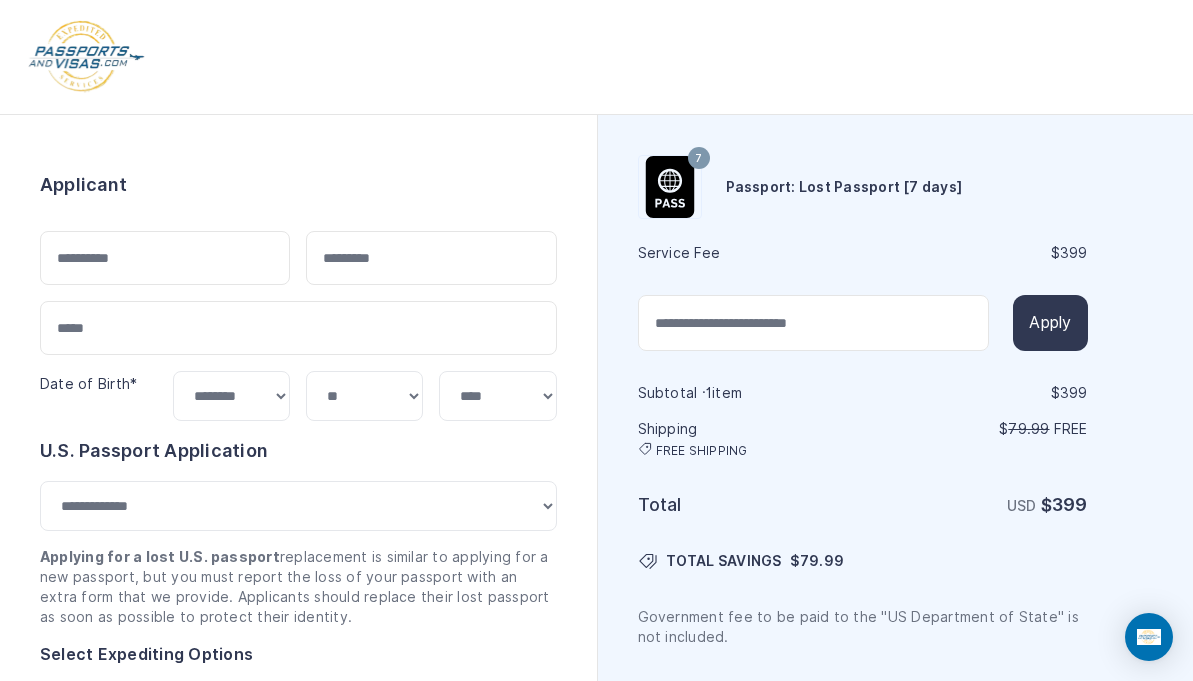 select on "****" 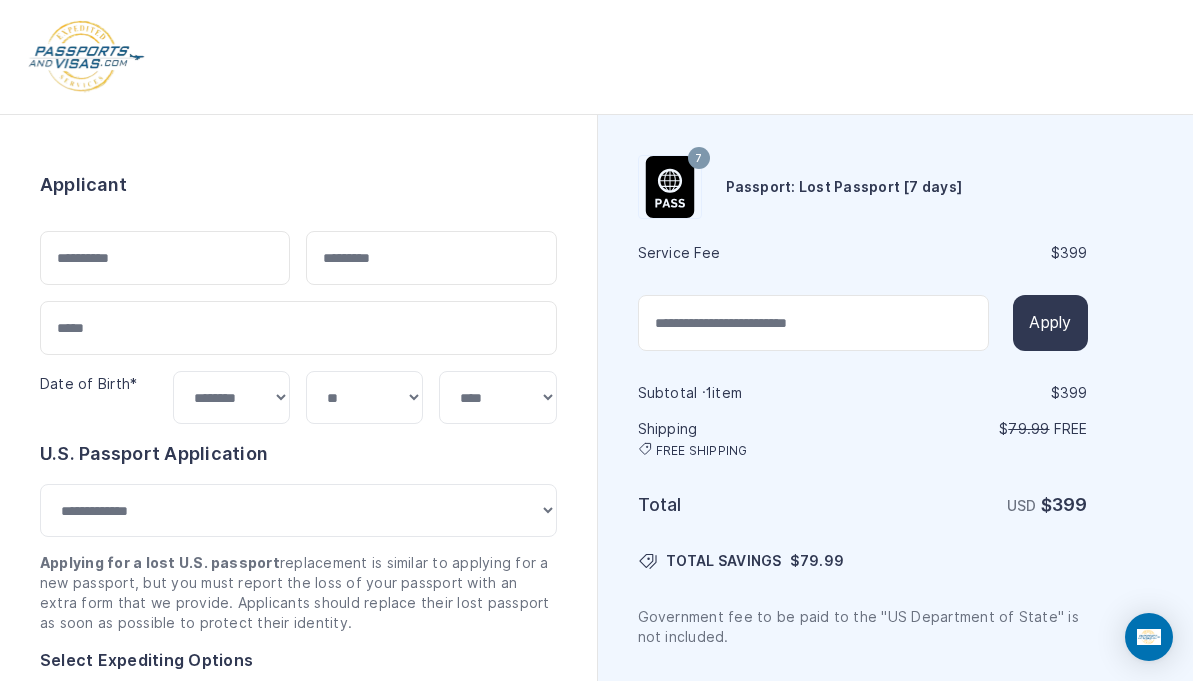 scroll, scrollTop: 0, scrollLeft: 0, axis: both 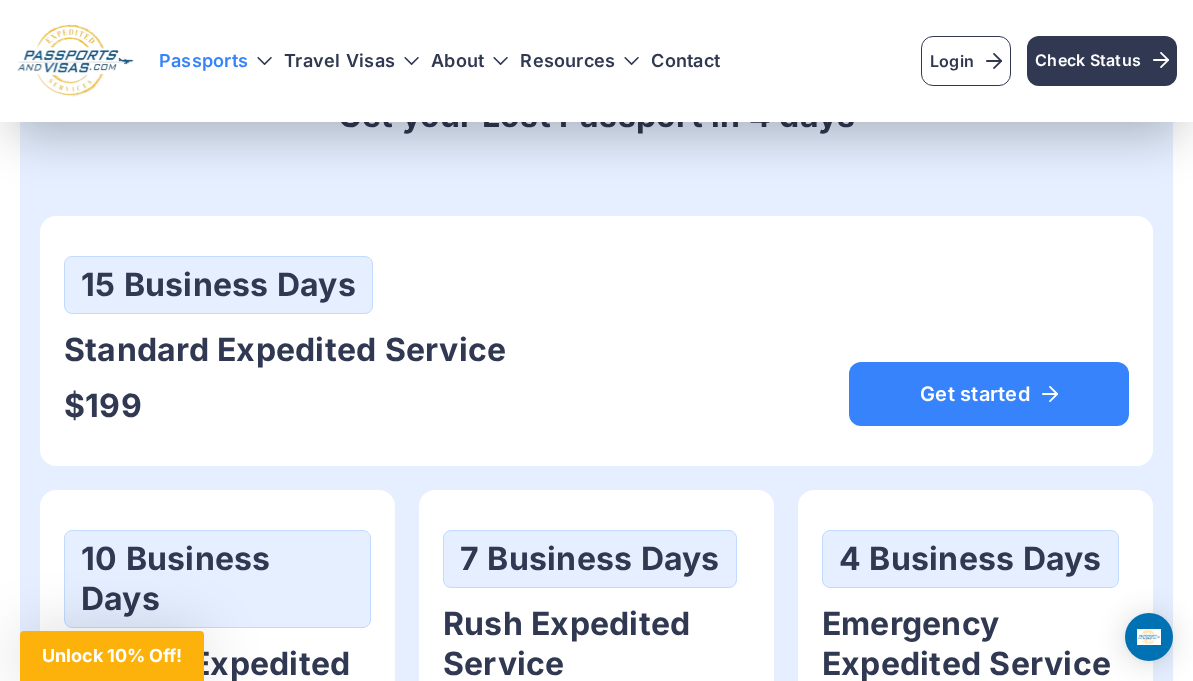 click on "Passports" at bounding box center (215, 61) 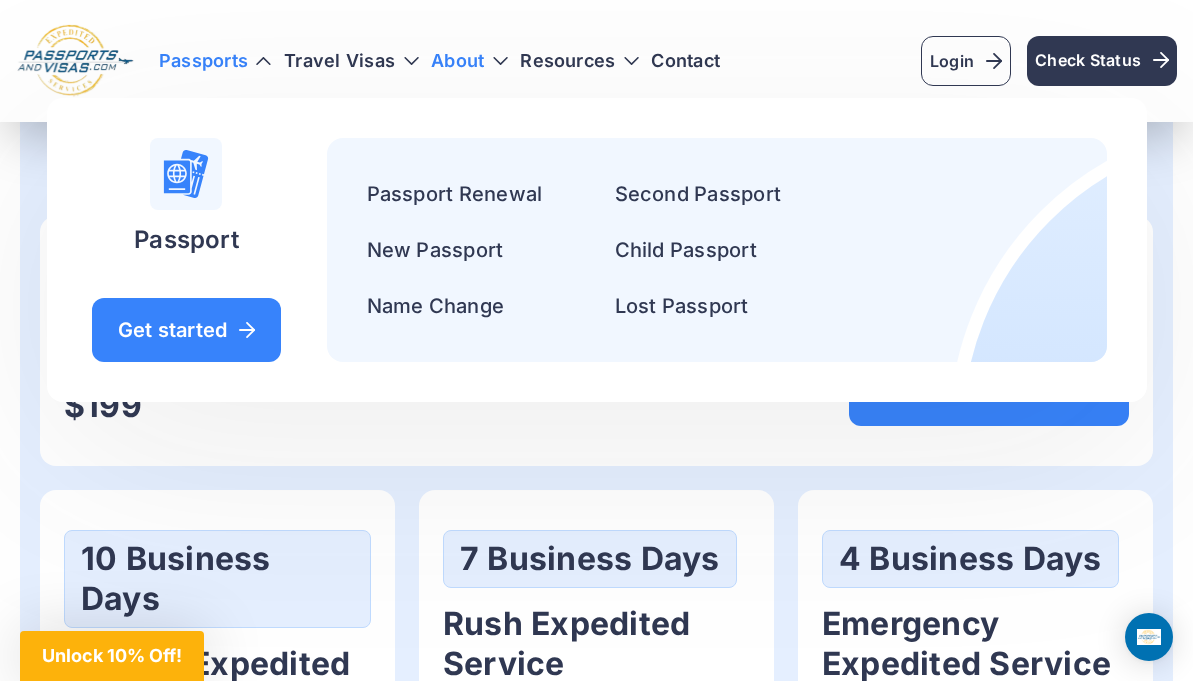 click on "About" at bounding box center [469, 61] 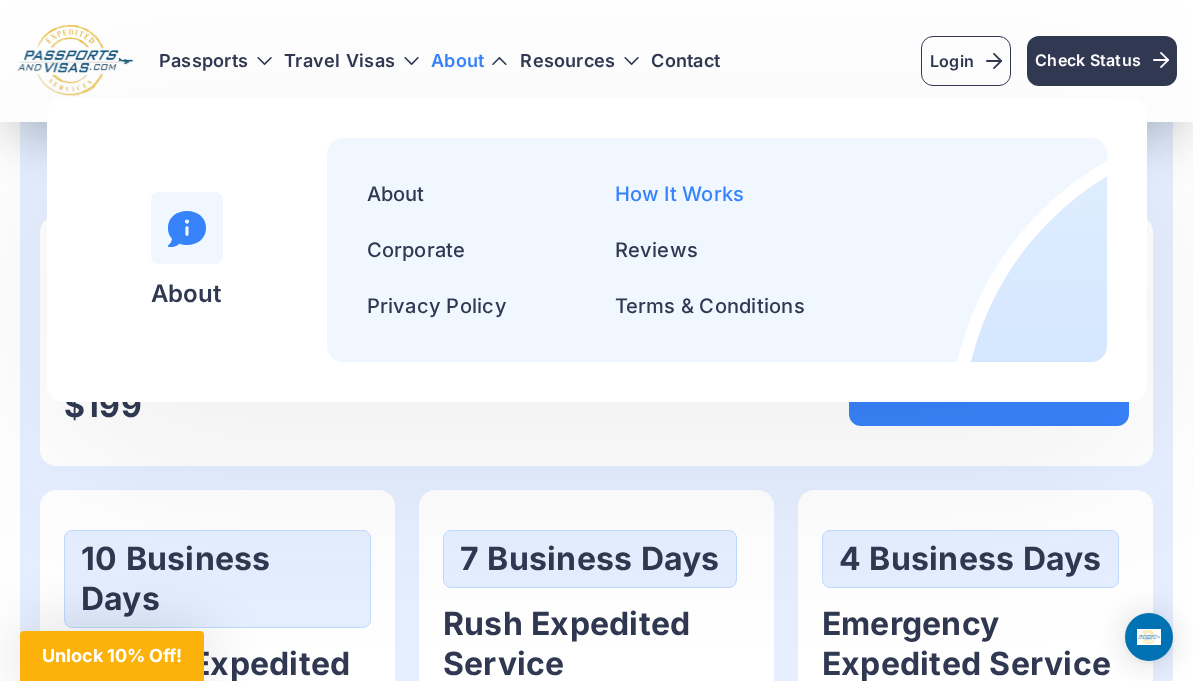 click on "How It Works" at bounding box center [680, 194] 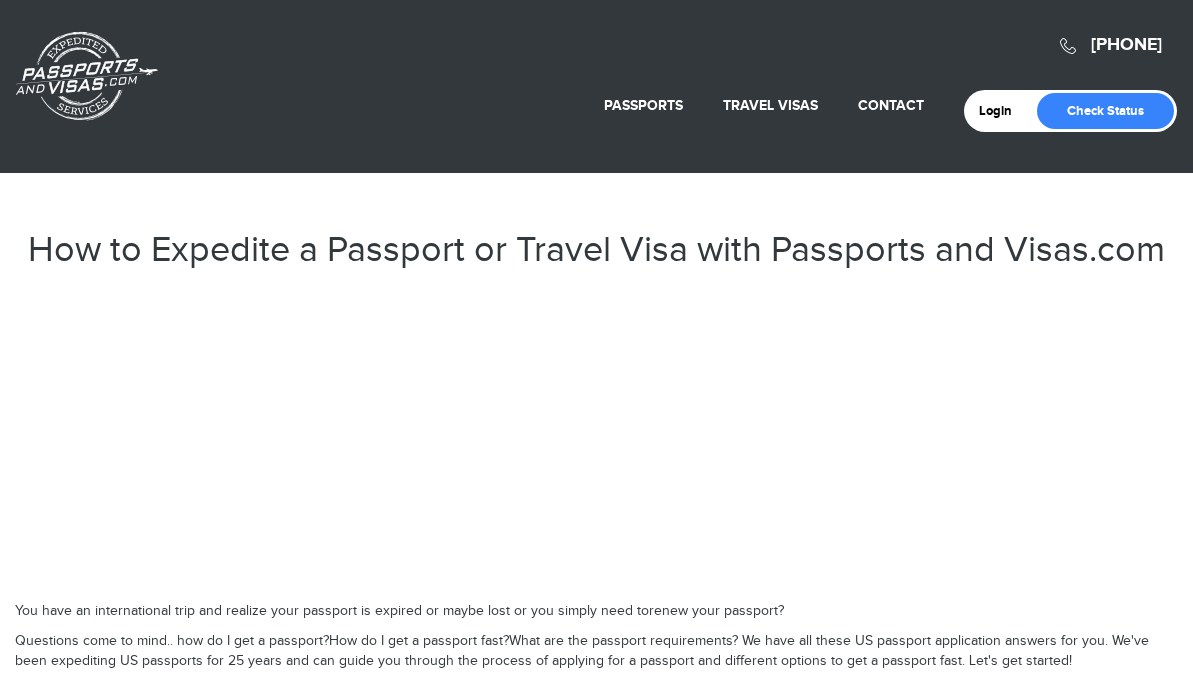 scroll, scrollTop: 0, scrollLeft: 0, axis: both 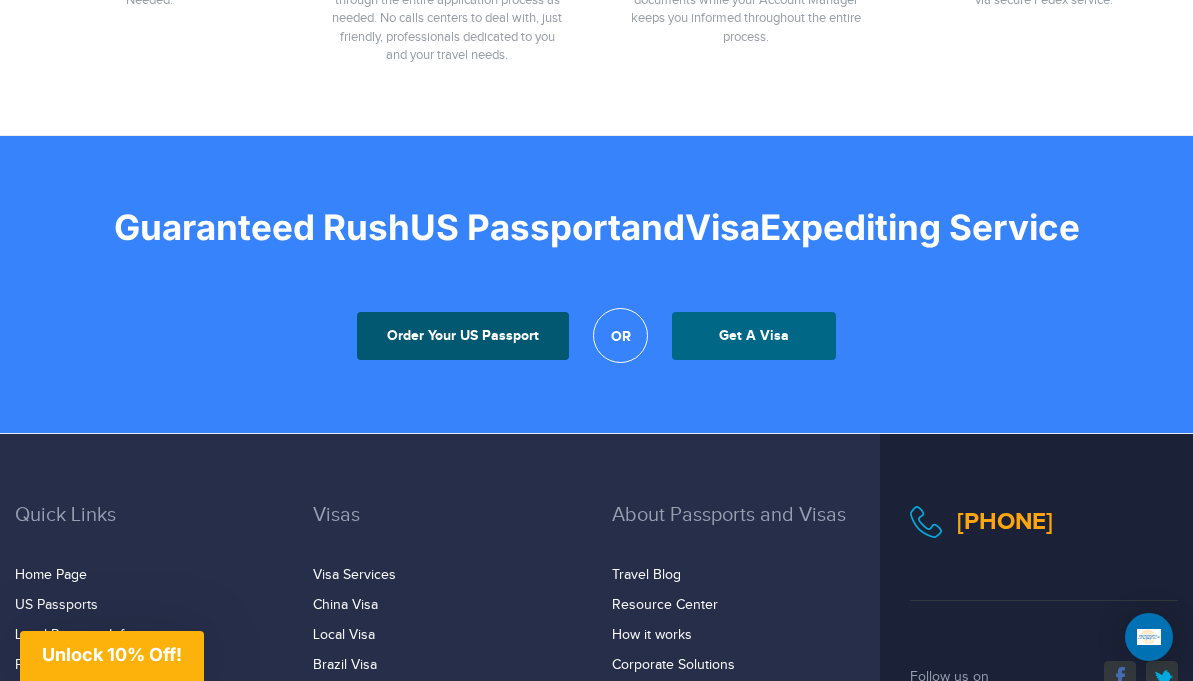 click on "Order Your US Passport" at bounding box center (463, 336) 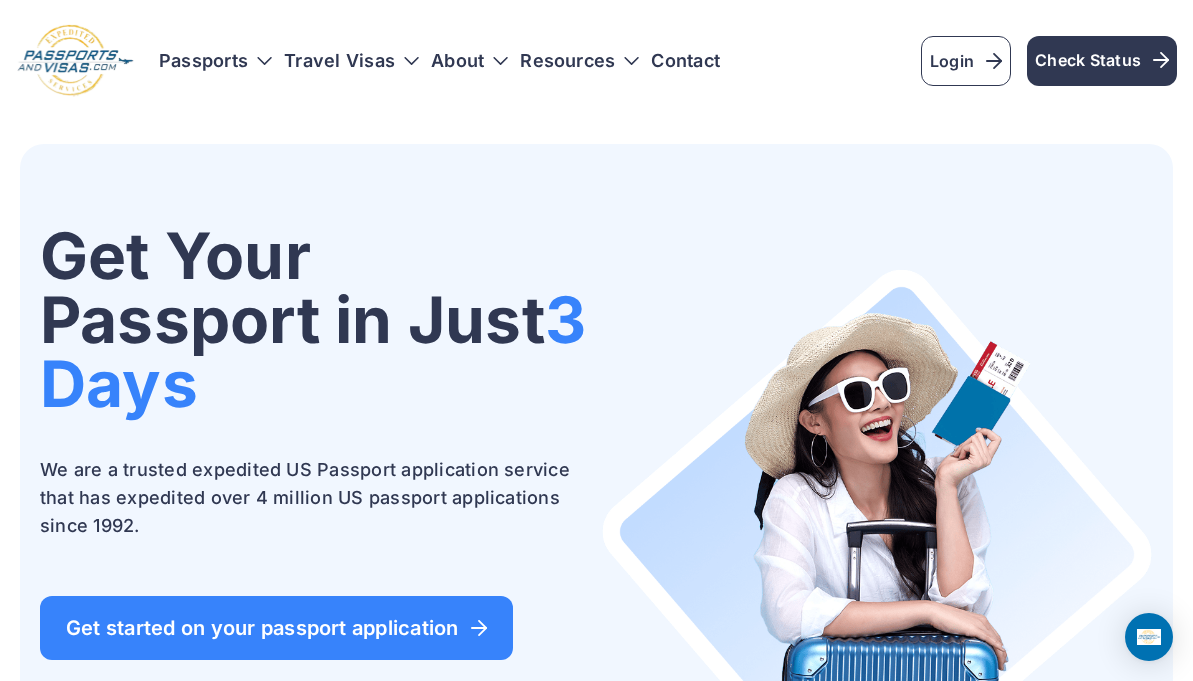 scroll, scrollTop: 0, scrollLeft: 0, axis: both 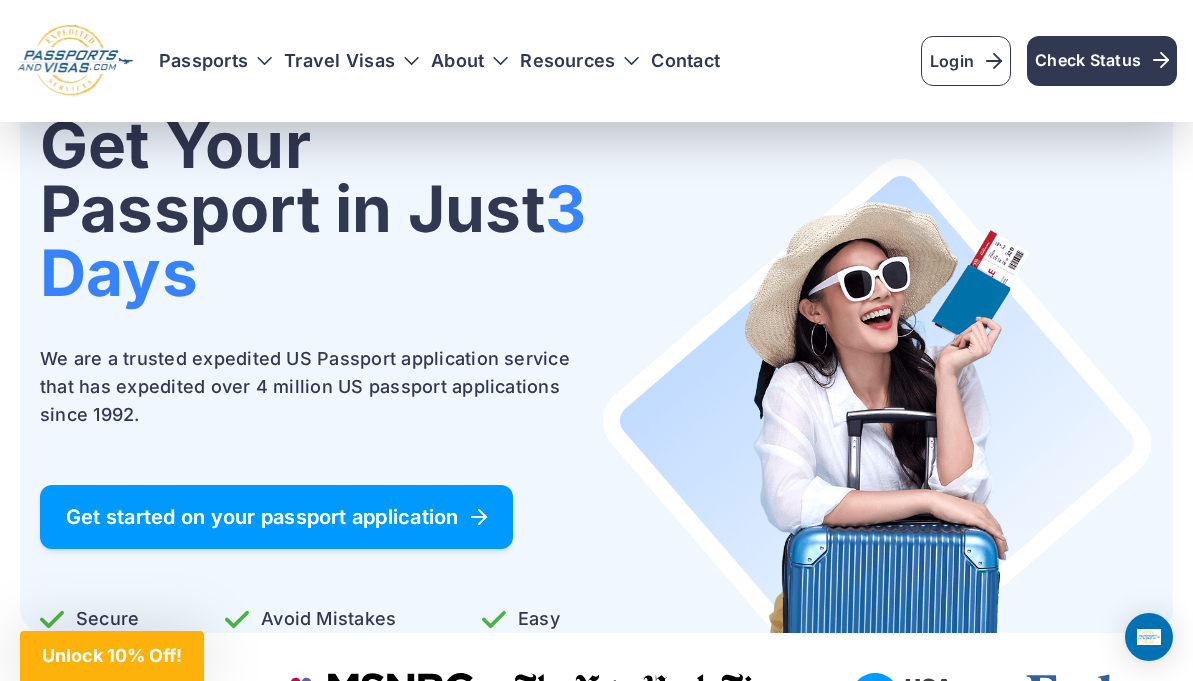 click on "Get started on your passport application" at bounding box center (276, 517) 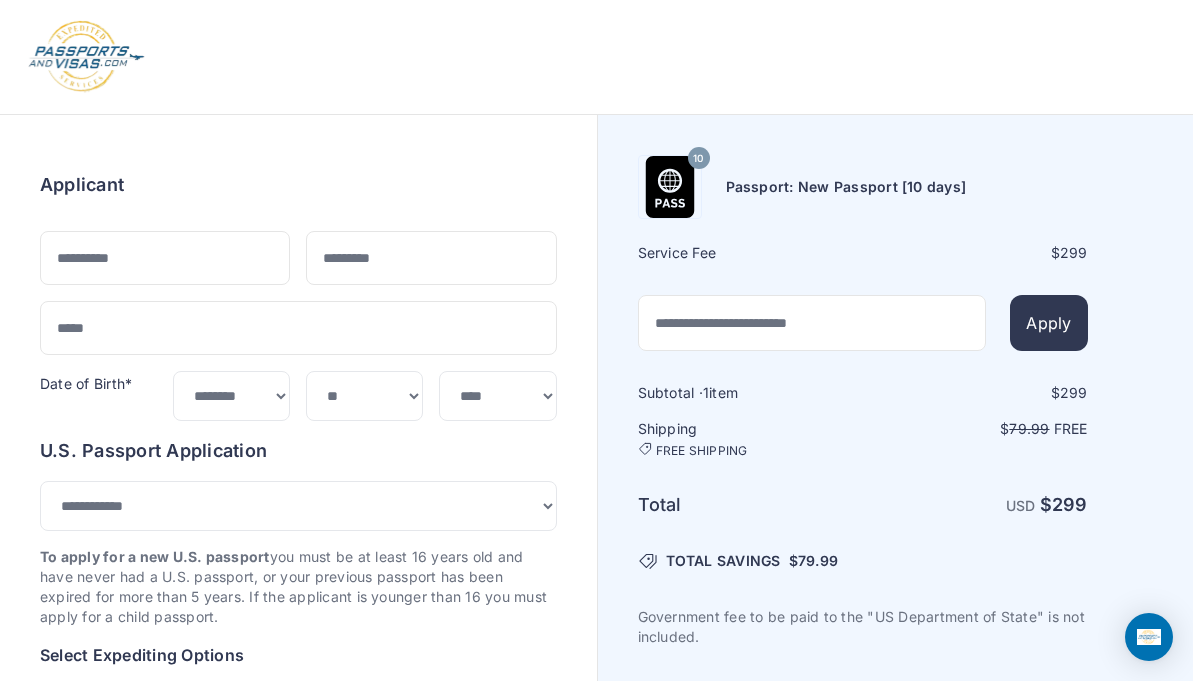 select on "**" 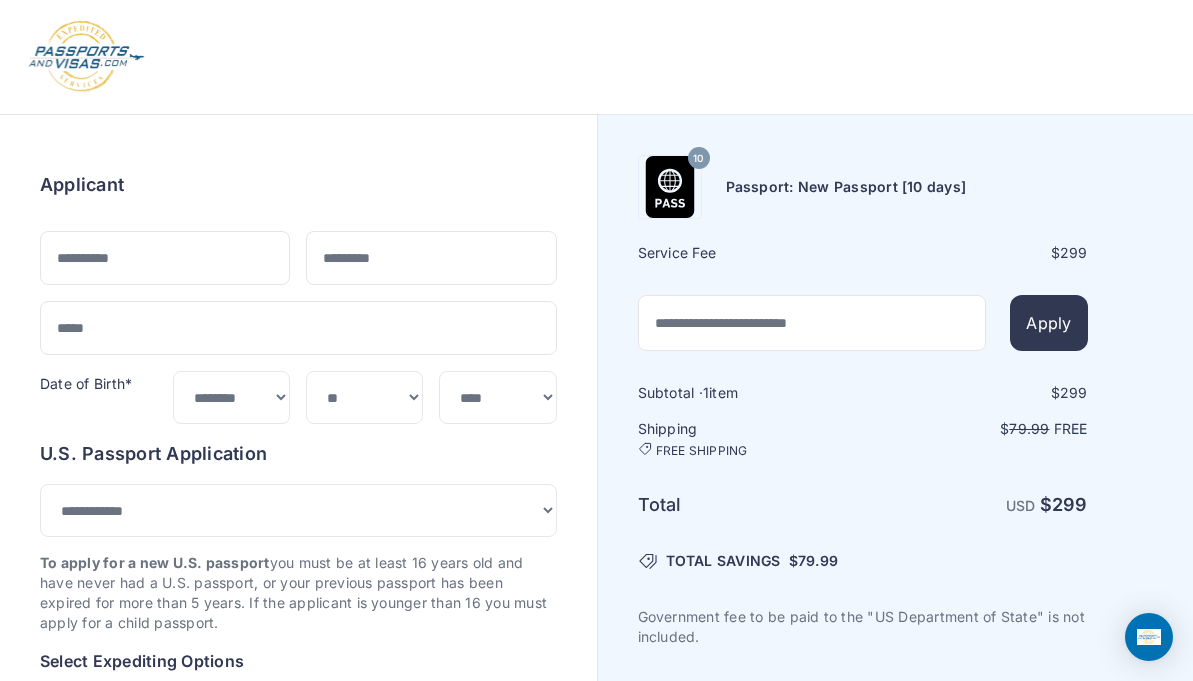 scroll, scrollTop: 0, scrollLeft: 0, axis: both 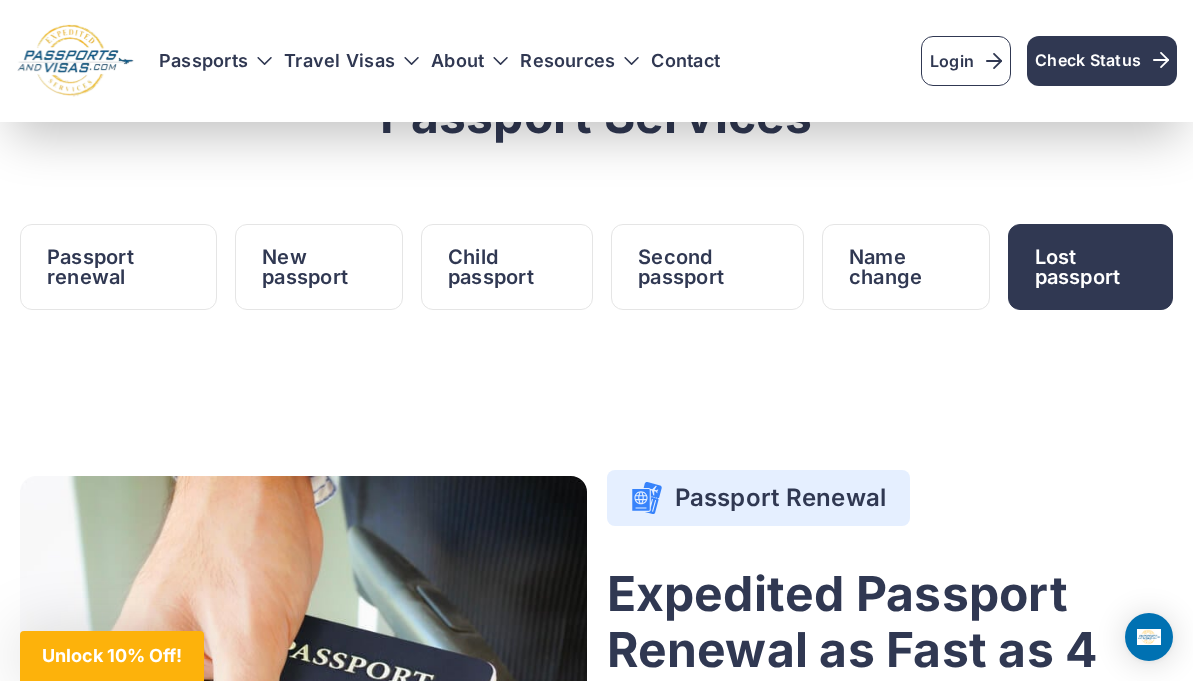 click on "Lost passport" at bounding box center (1090, 267) 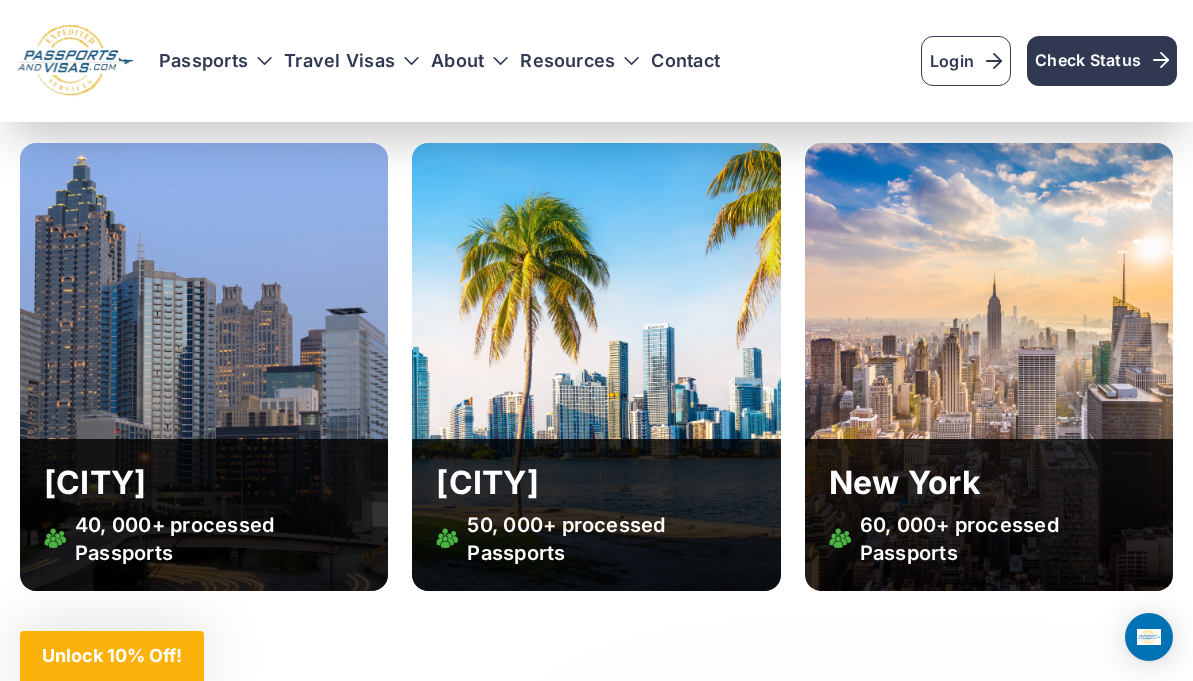 scroll, scrollTop: 5935, scrollLeft: 0, axis: vertical 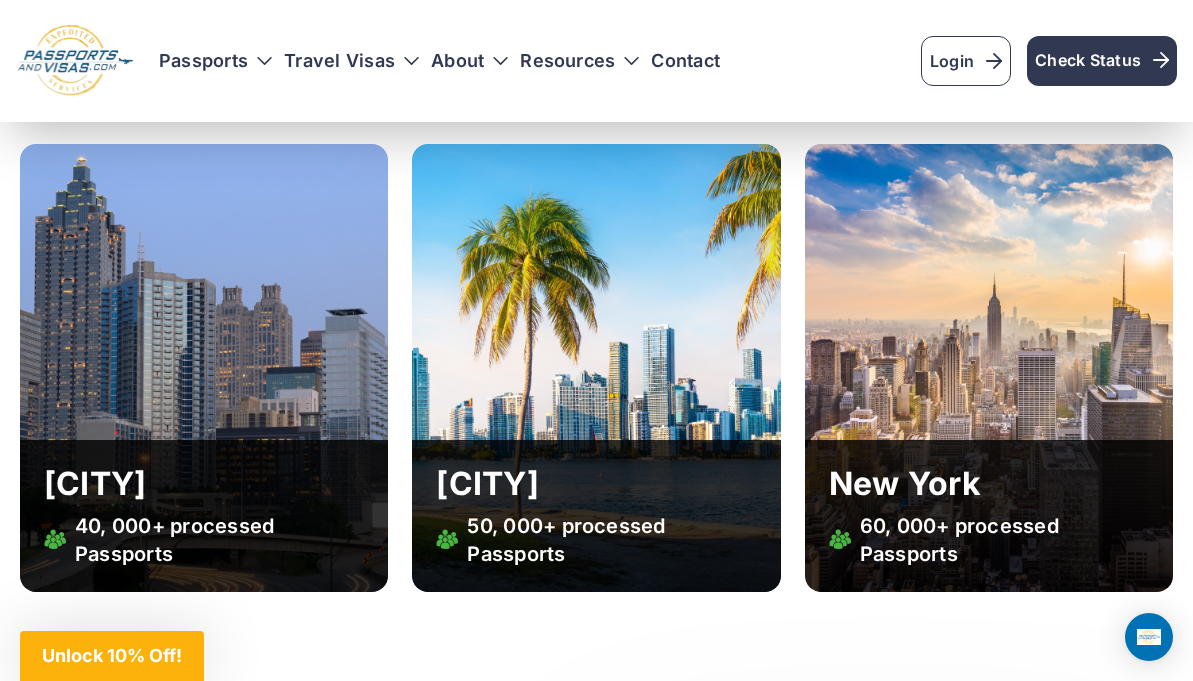 click on "Atlanta
40, 000+ processed Passports" at bounding box center (204, 516) 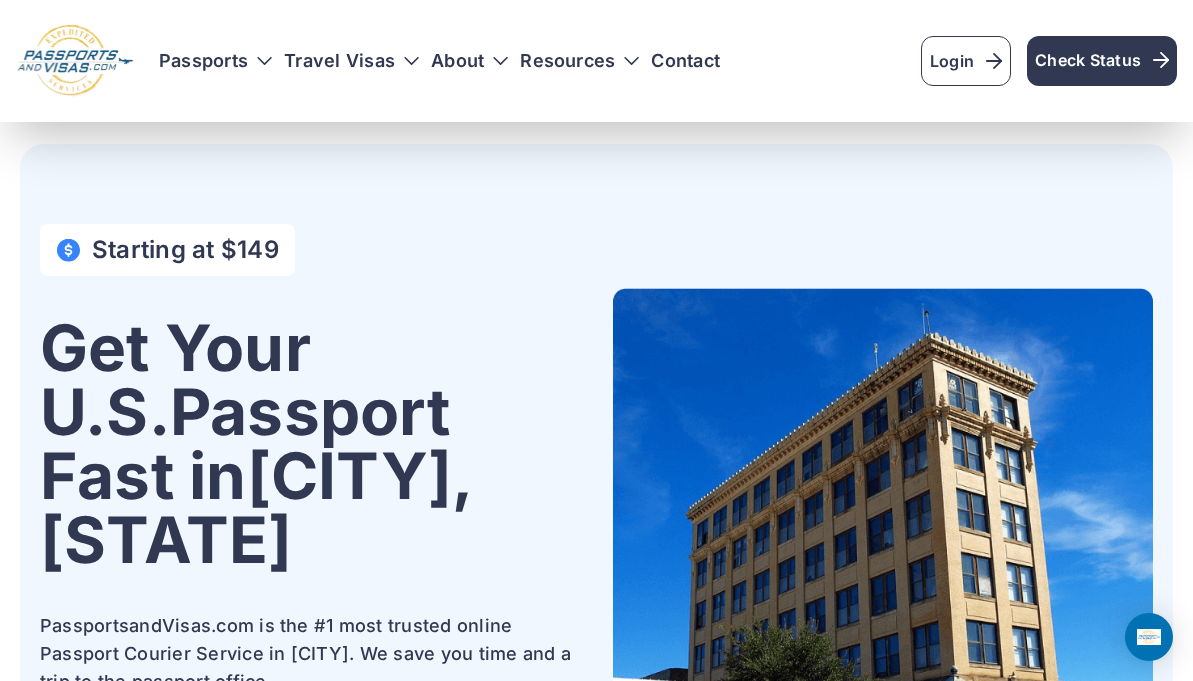 scroll, scrollTop: 46, scrollLeft: 0, axis: vertical 